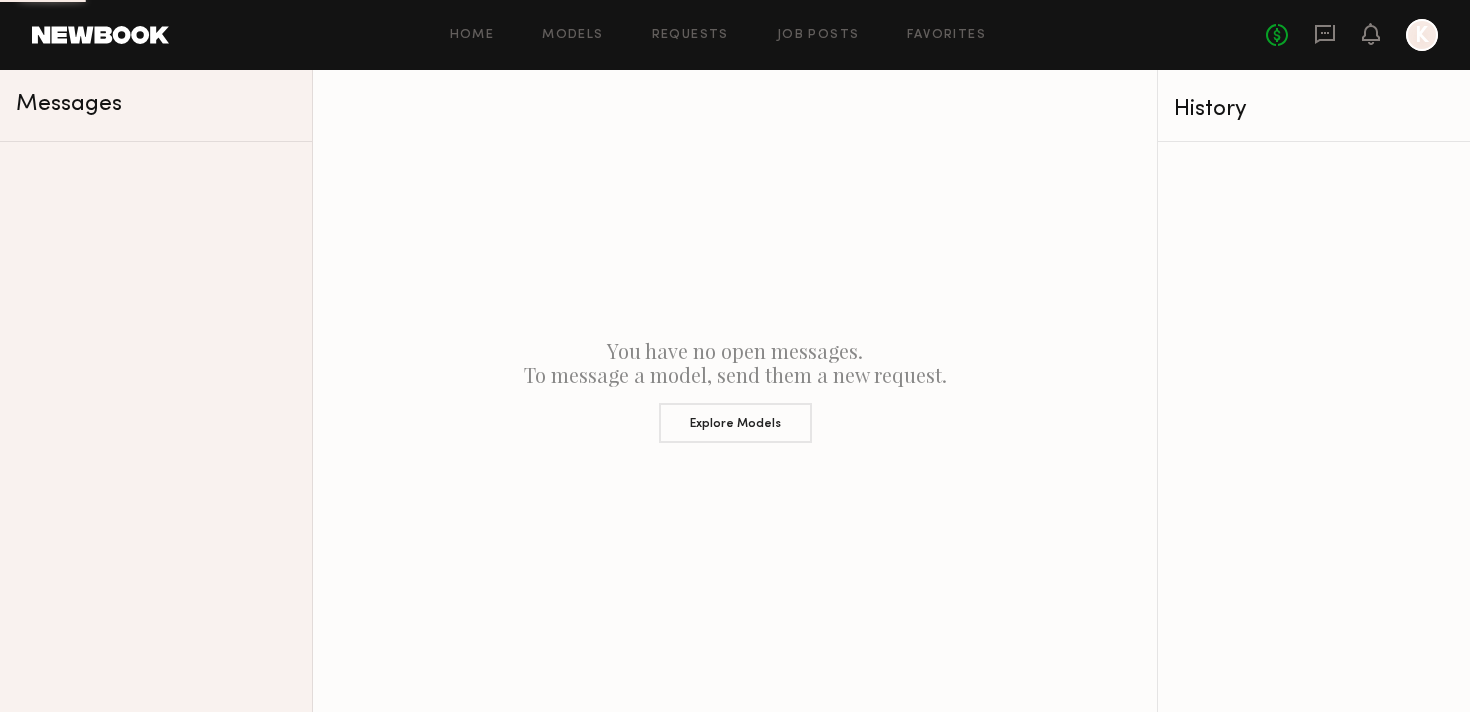 scroll, scrollTop: 0, scrollLeft: 0, axis: both 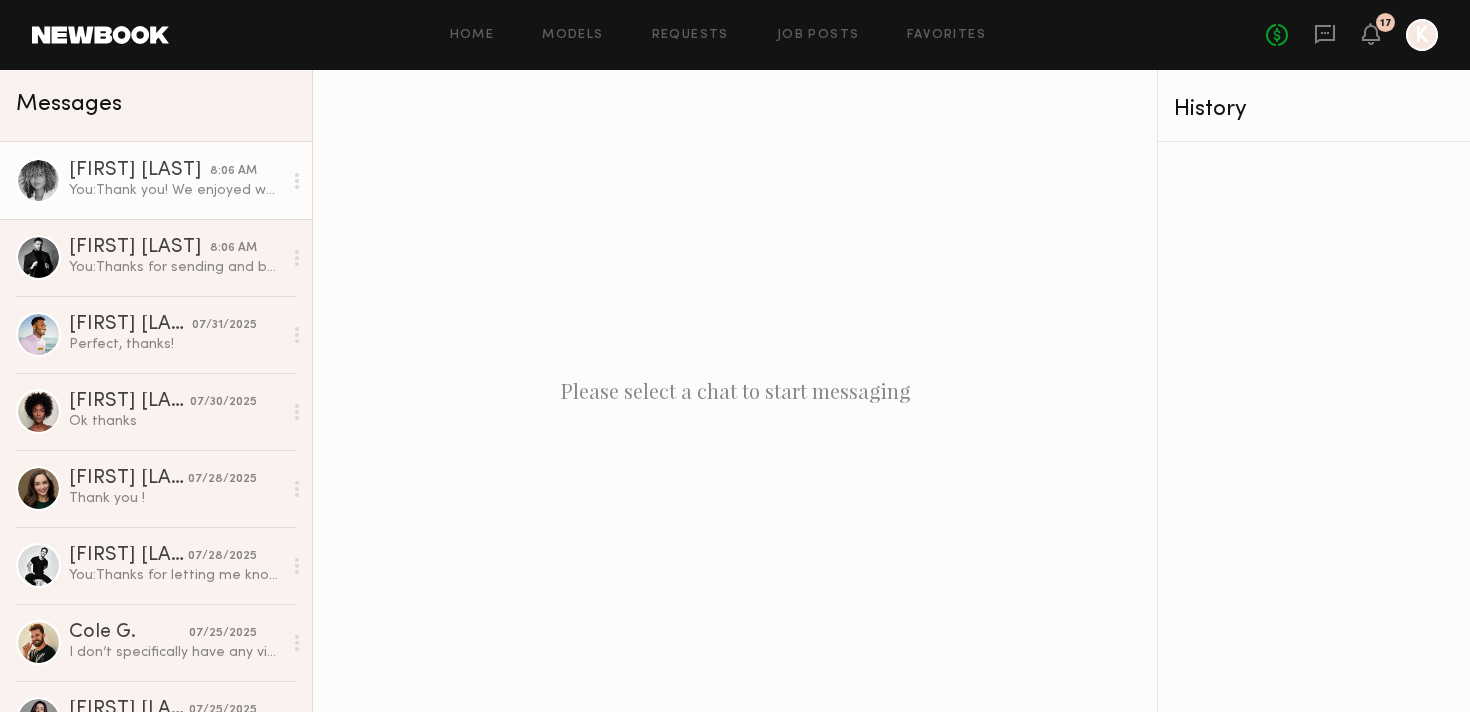 click on "You:  Thank you! We enjoyed working with you too!" 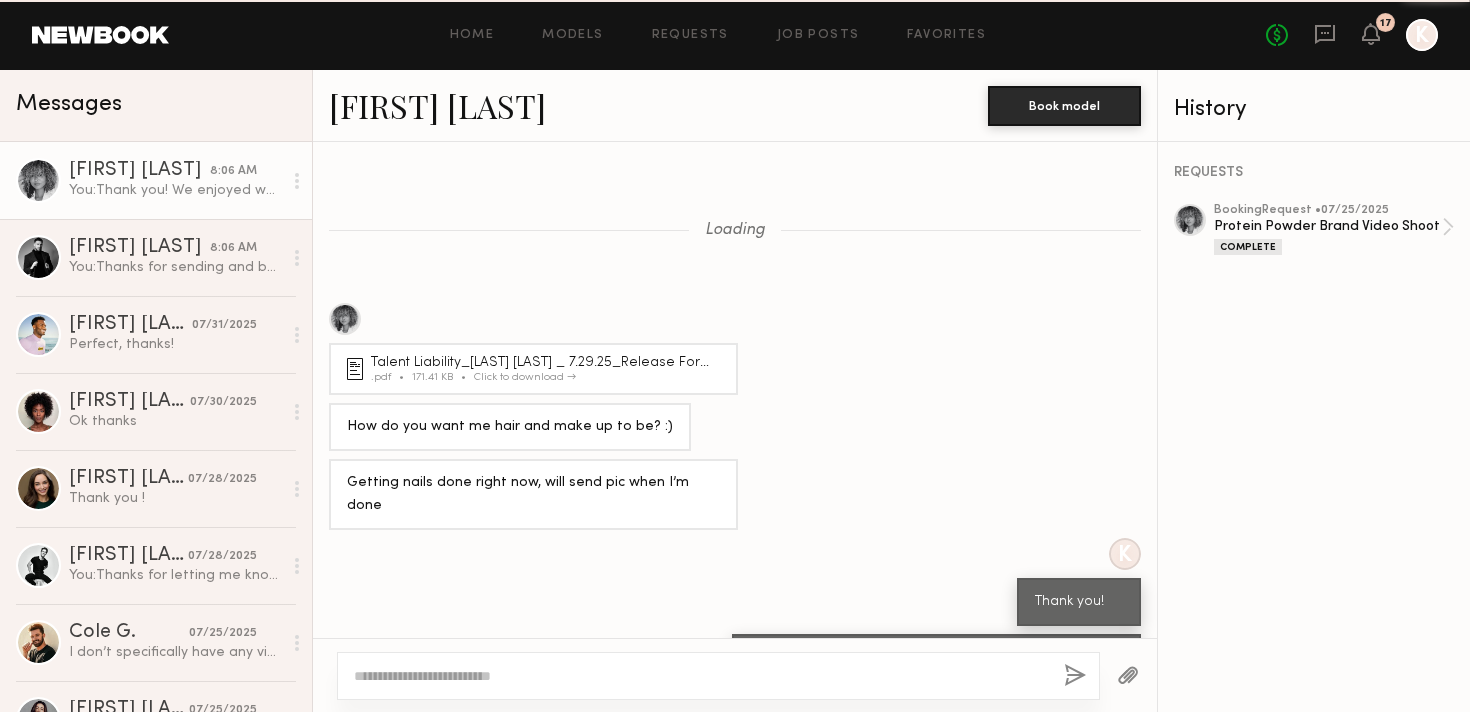 scroll, scrollTop: 1295, scrollLeft: 0, axis: vertical 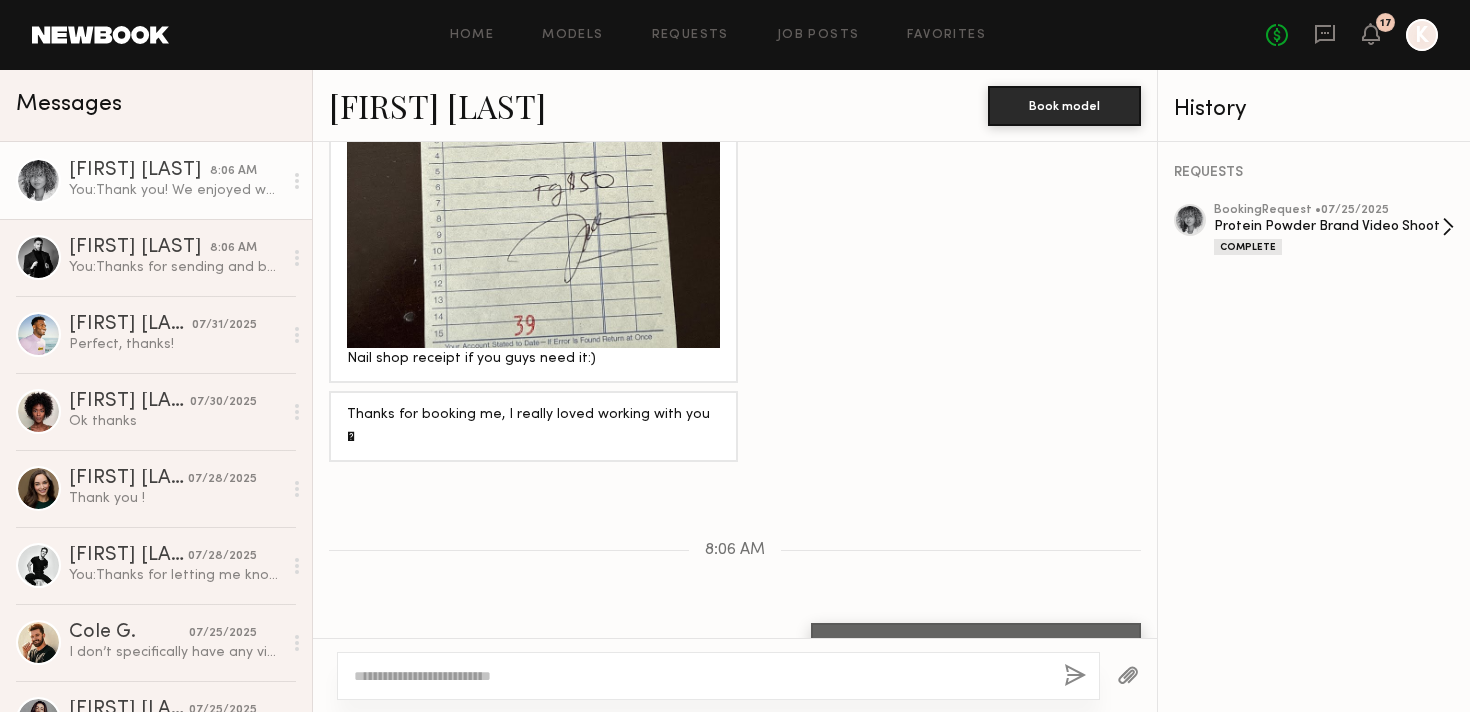 click on "Protein Powder Brand Video Shoot" 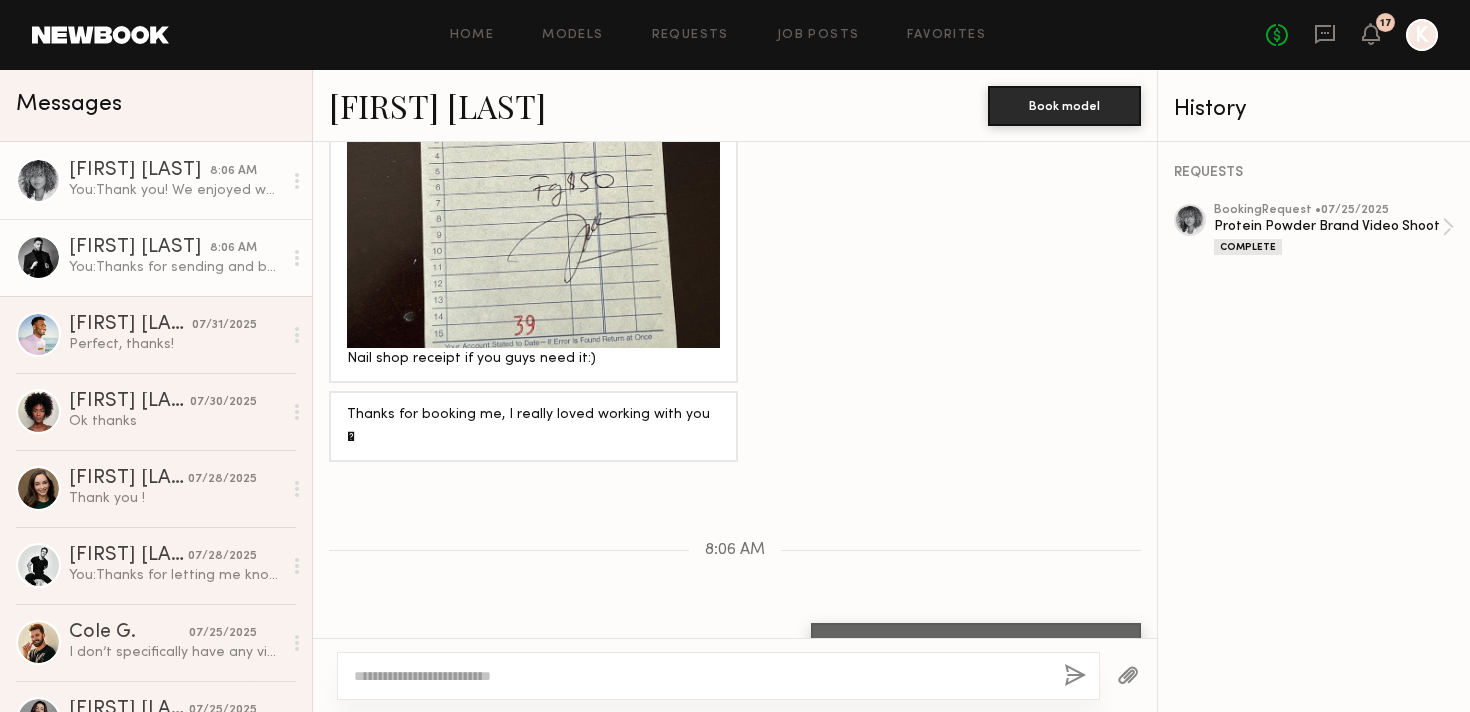 click on "You:  Thanks for sending and being apart of the shoot!" 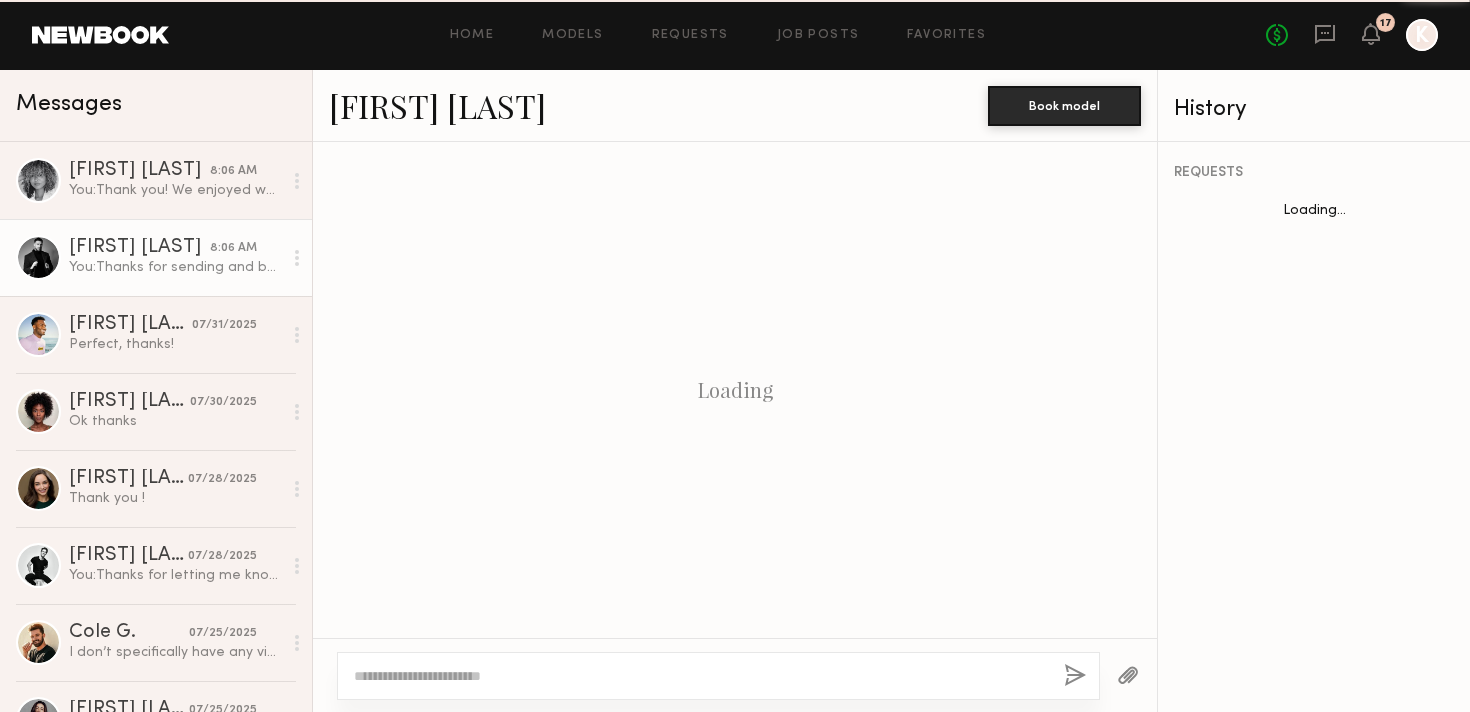 scroll, scrollTop: 1580, scrollLeft: 0, axis: vertical 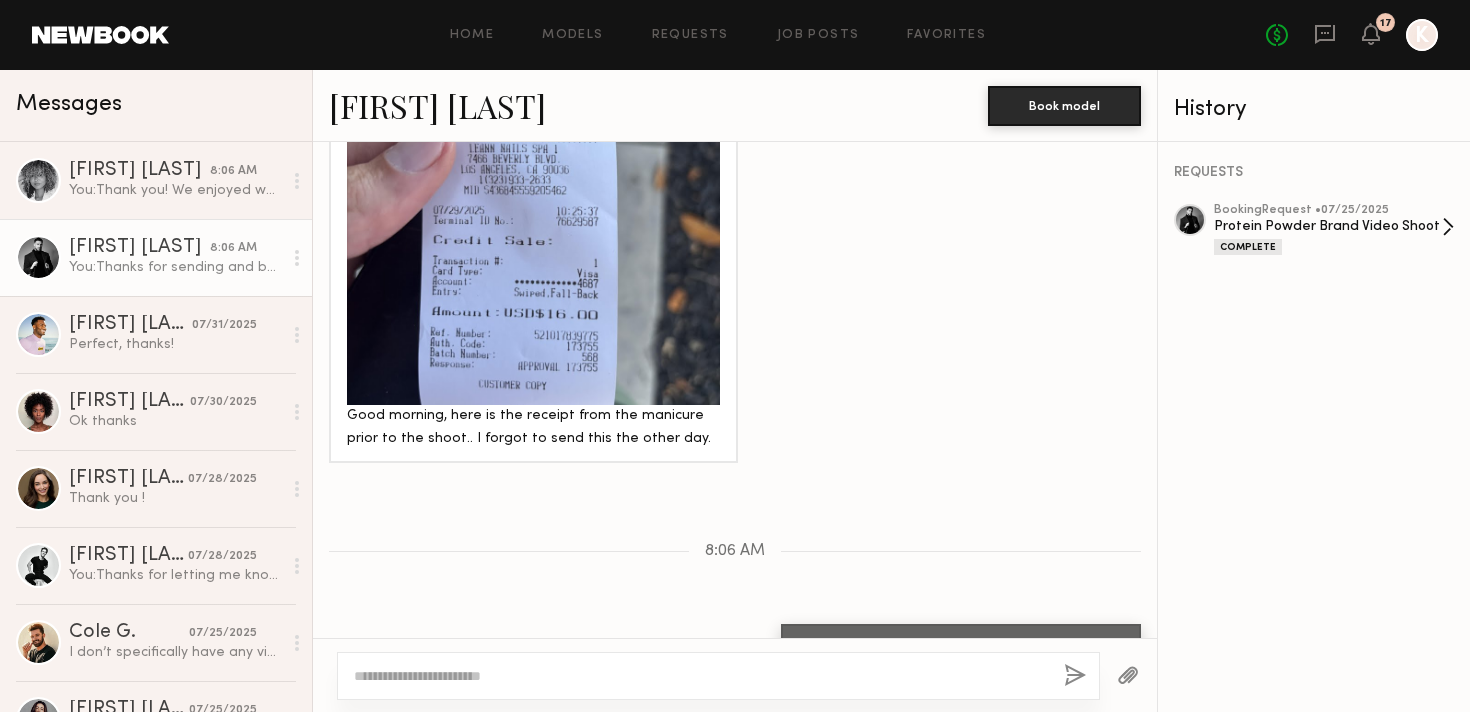 click on "Protein Powder Brand Video Shoot" 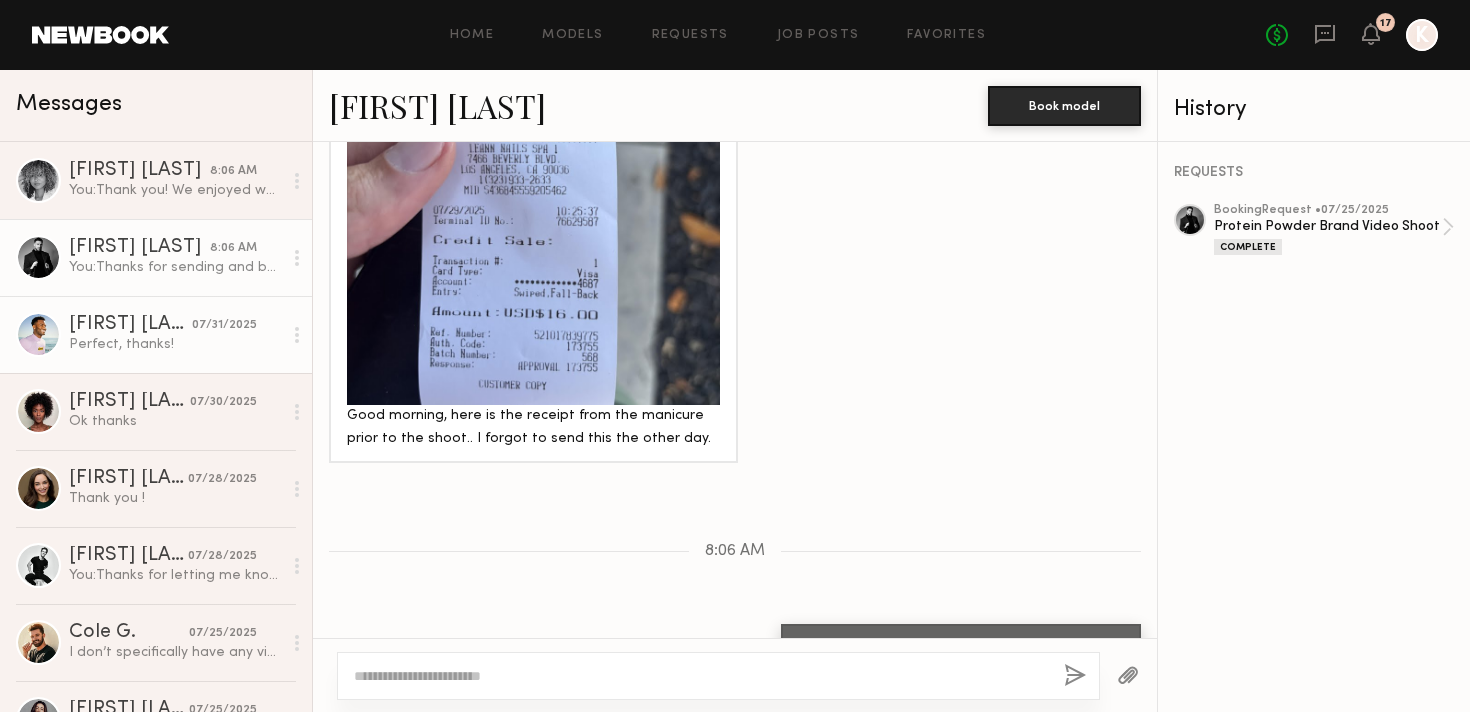 click on "Perfect, thanks!" 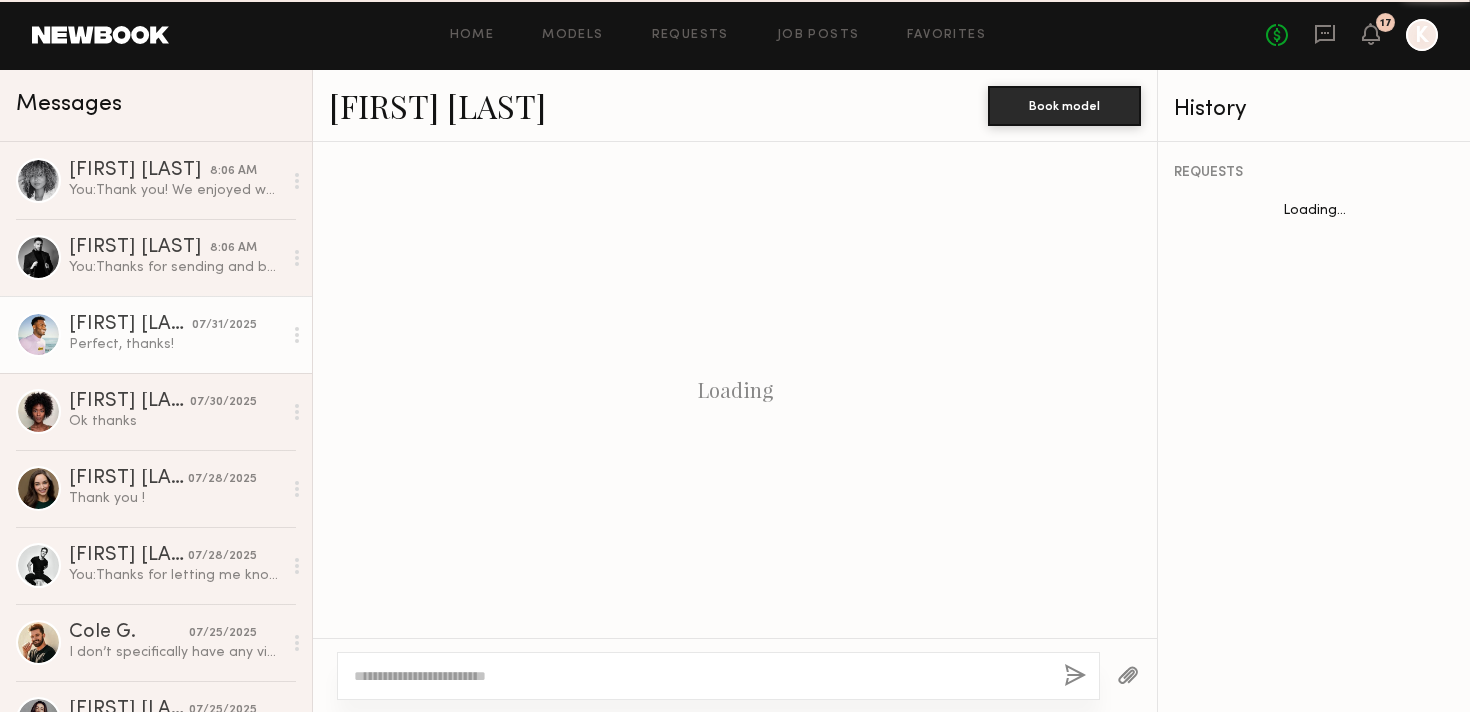 scroll, scrollTop: 1196, scrollLeft: 0, axis: vertical 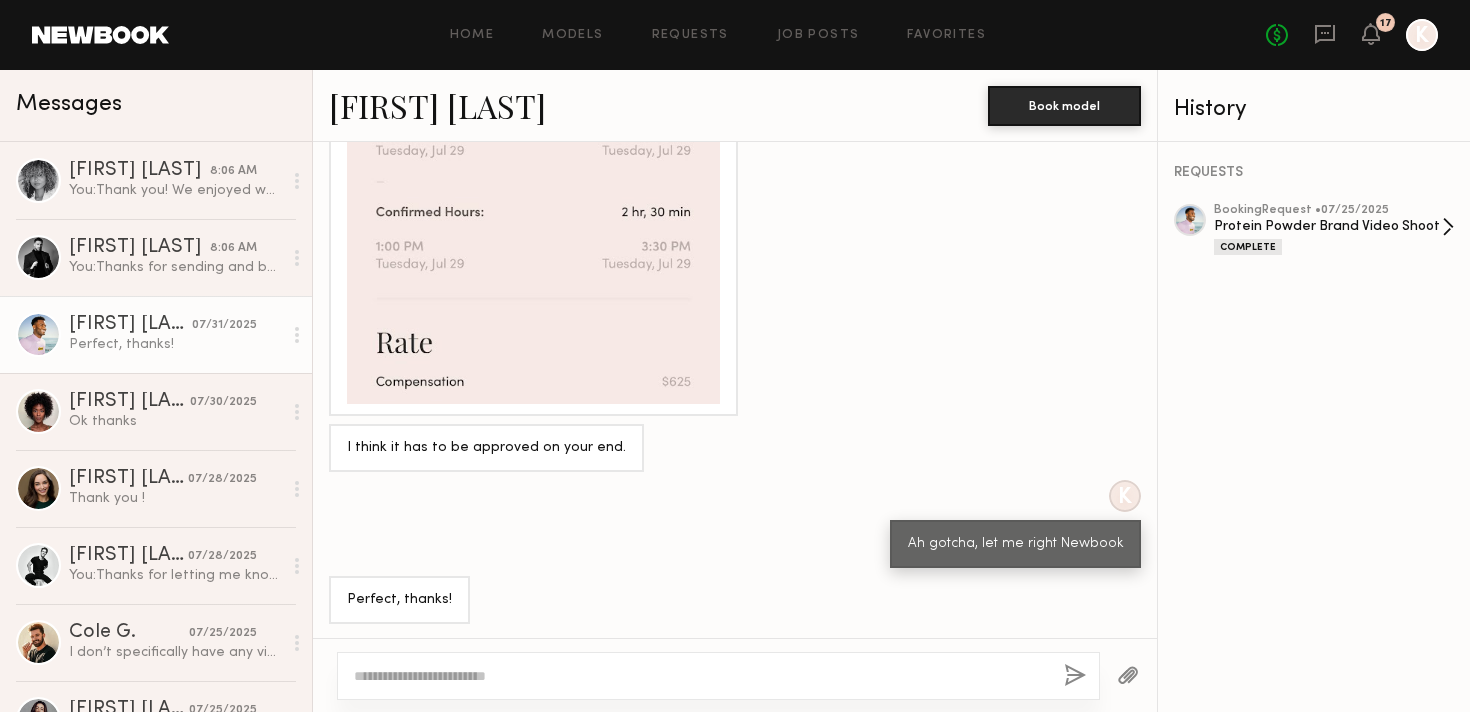 click on "booking  Request •  07/25/2025" 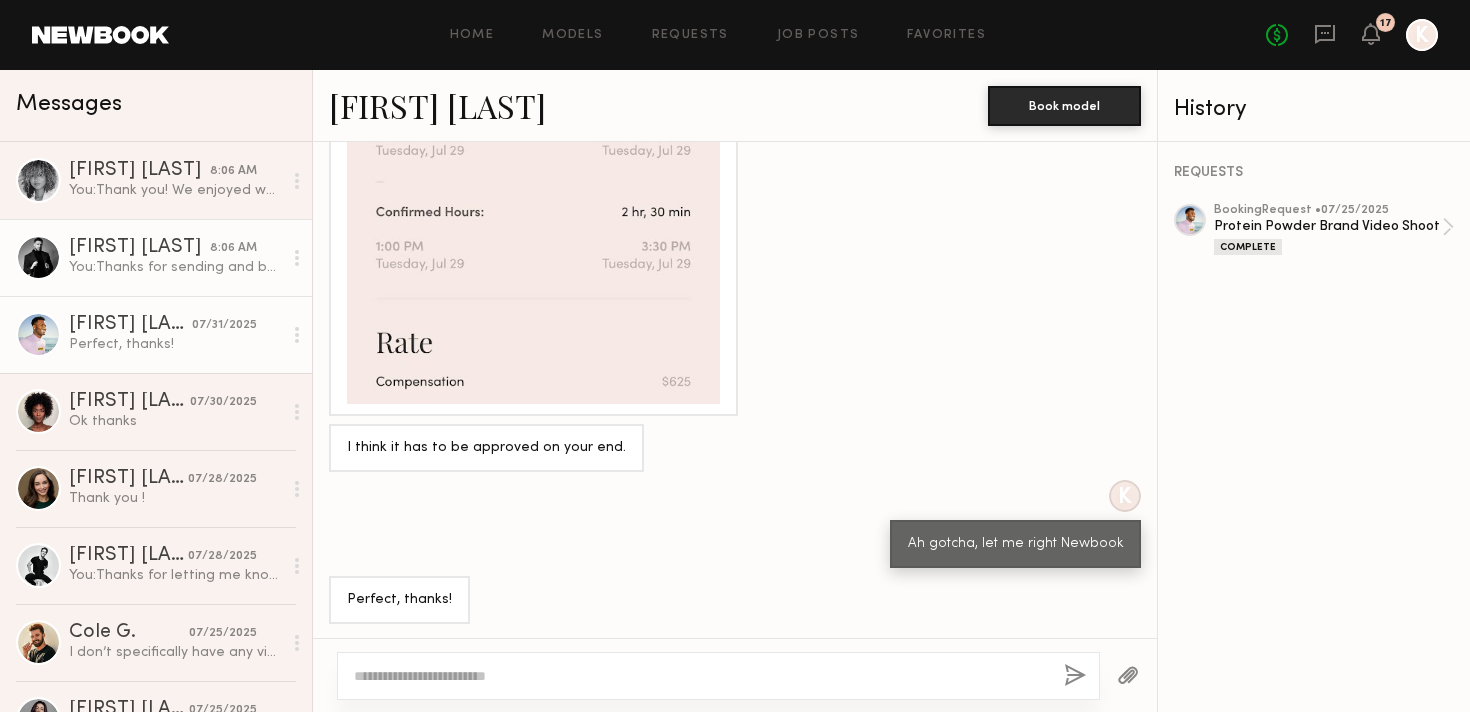 click on "You:  Thanks for sending and being apart of the shoot!" 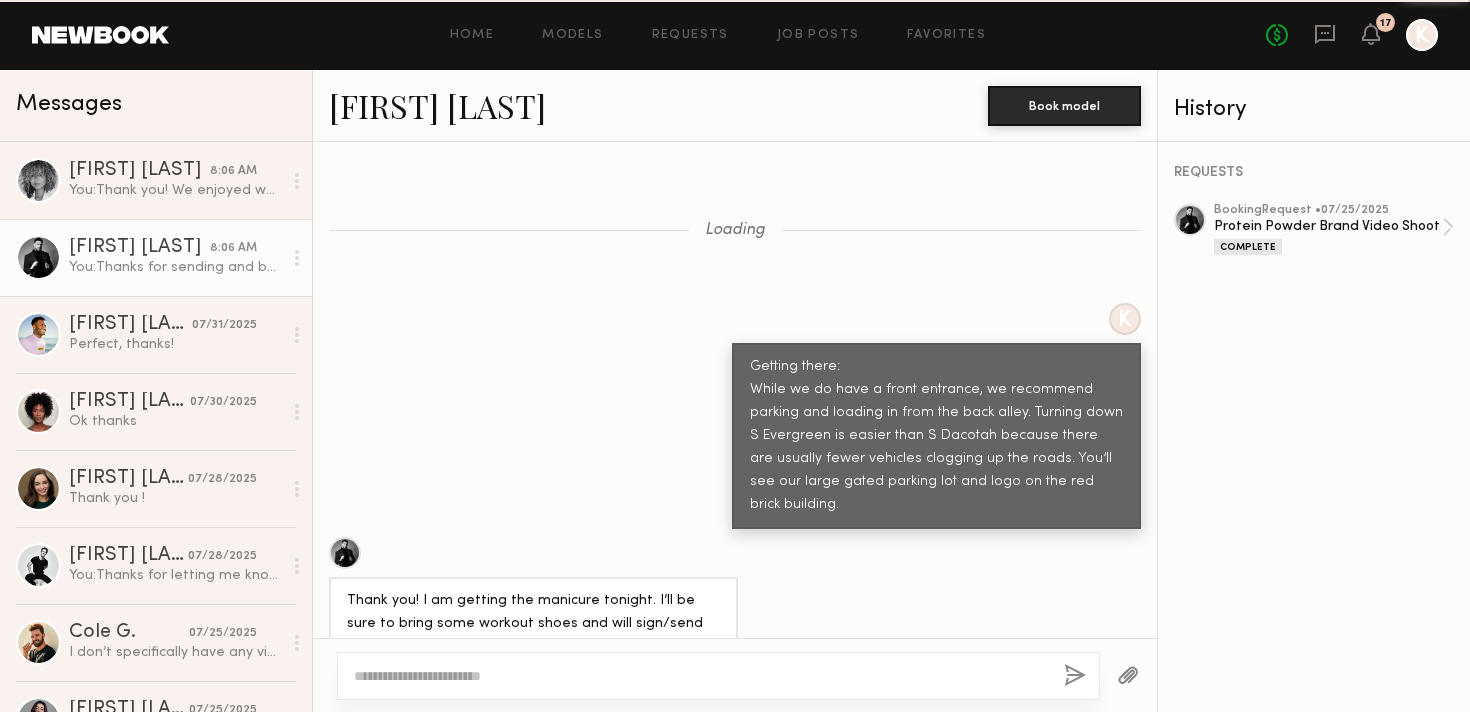 scroll, scrollTop: 1580, scrollLeft: 0, axis: vertical 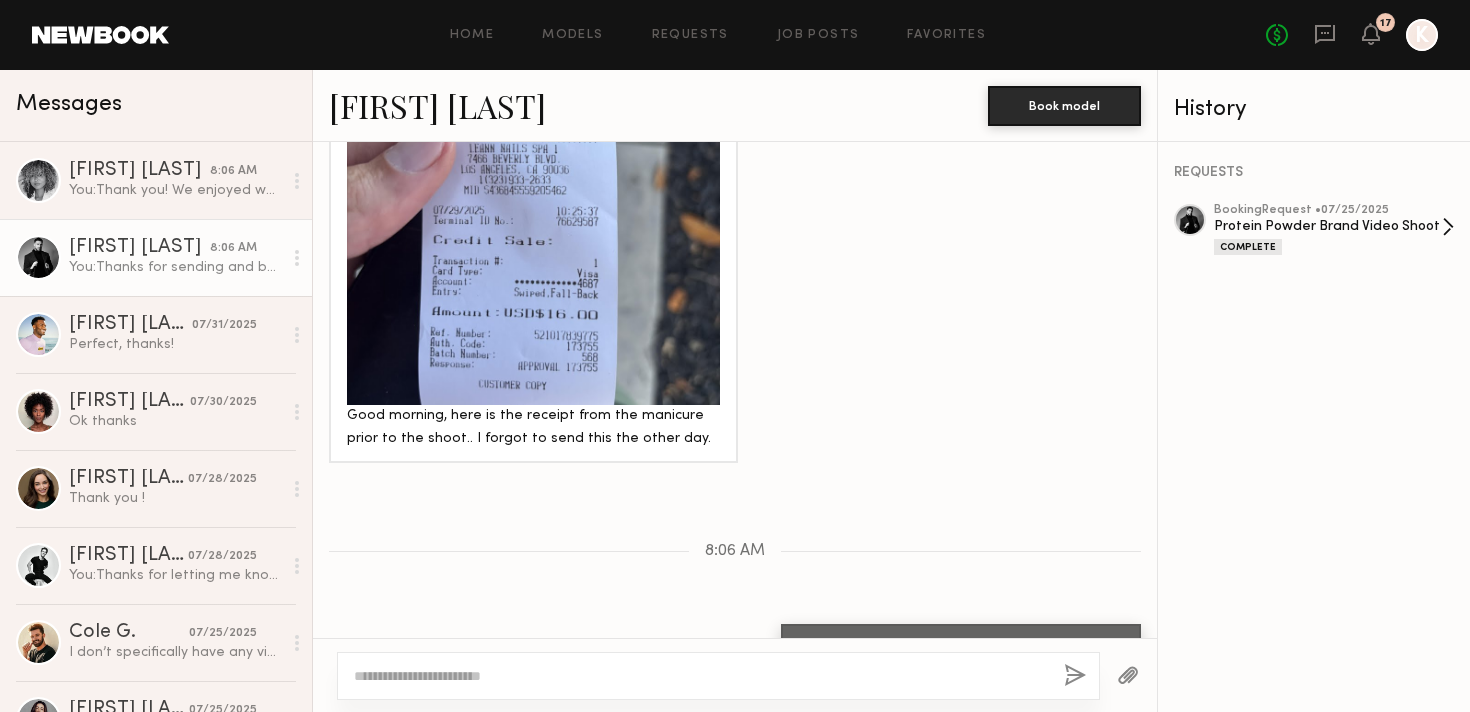click on "Protein Powder Brand Video Shoot" 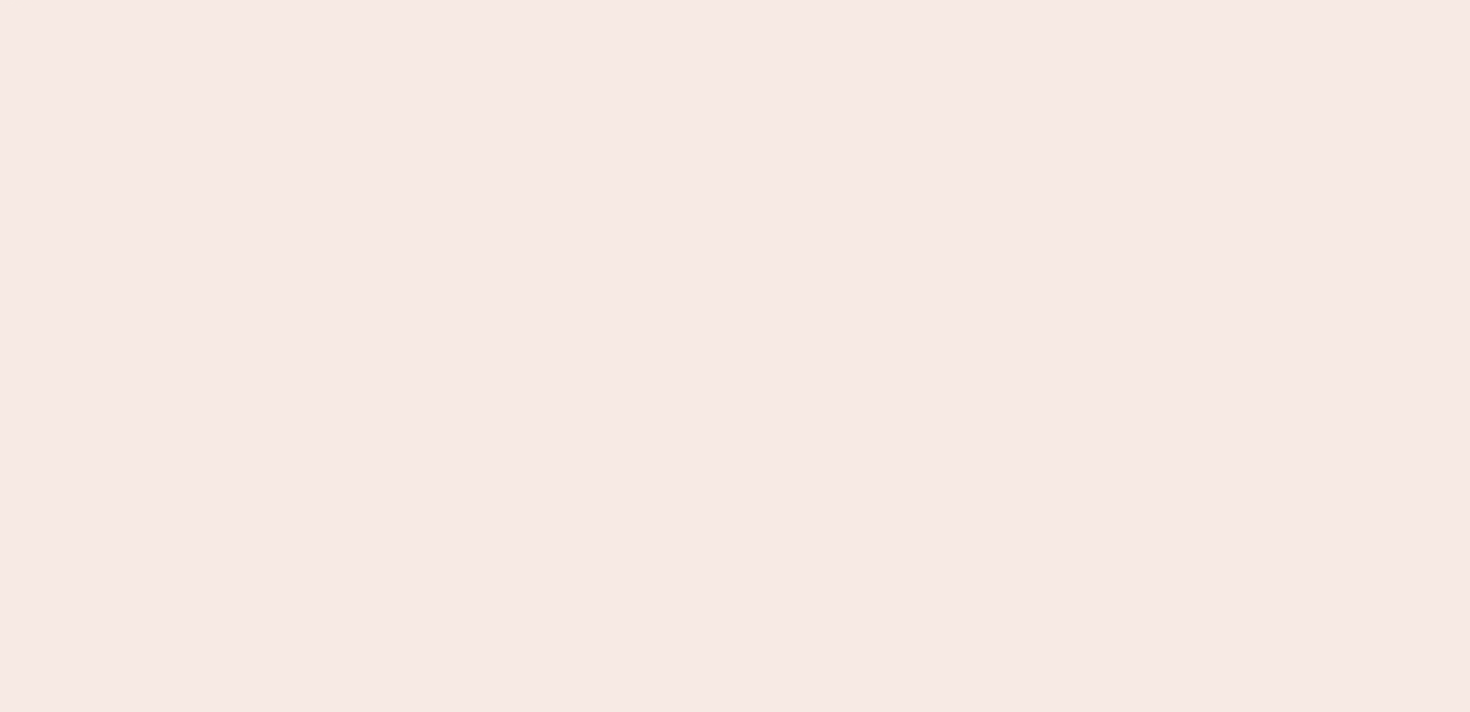 scroll, scrollTop: 0, scrollLeft: 0, axis: both 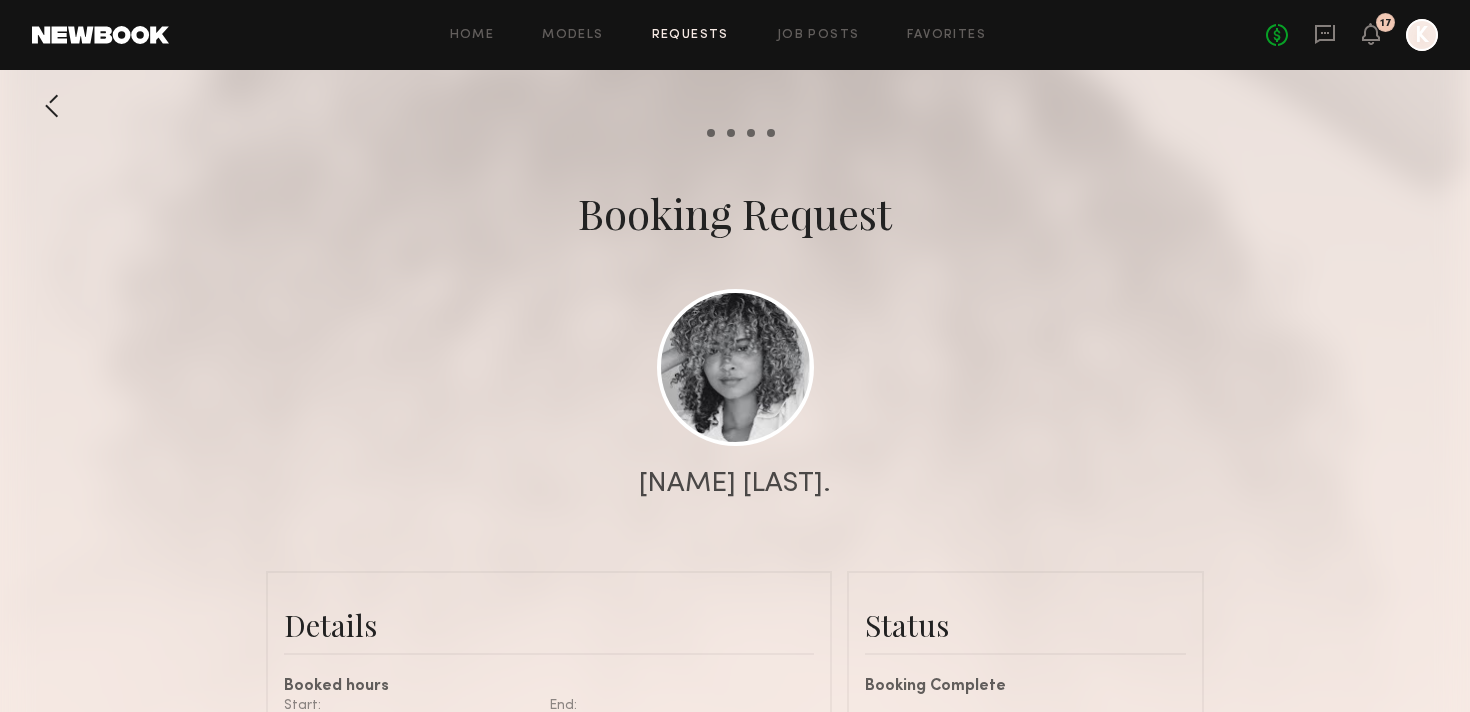 click on "Send request   Model response   Review hours worked   Pay model  Booking Request  Pauline B.   Details   Booked hours  Start: Tuesday, July 29 12:15 PM End: Tuesday, July 29 2:45 PM  Confirmed hours  Start: Tuesday, July 29 12:15 PM End: Tuesday, July 29 2:45 PM  Description   Brand: VitaHustle
We will have you shoot the photos first, then the last 30 minutes will include a scripted UGC video
The photos + UGC are to be used for multiple publications by the Client including digital platforms, including, social and digital platforms (paid and organic) and web for a period of 2 years from the date of this agreement.   Project name   Protein Powder Brand Video Shoot   Brand name      Total Rate  $650 Hair & Makeup Edit save cancel N/A Saving... Wardrobe Detail Edit save cancel N/A Saving... Terms/Usage Conflict  N/A   Location   3016 E Olympic Blvd, Los Angeles, CA 90023, USA  ← Move left → Move right ↑ Move up ↓ Move down + Zoom in - Zoom out Home Jump left by 75% End Jump right by 75% Page Up Terms" 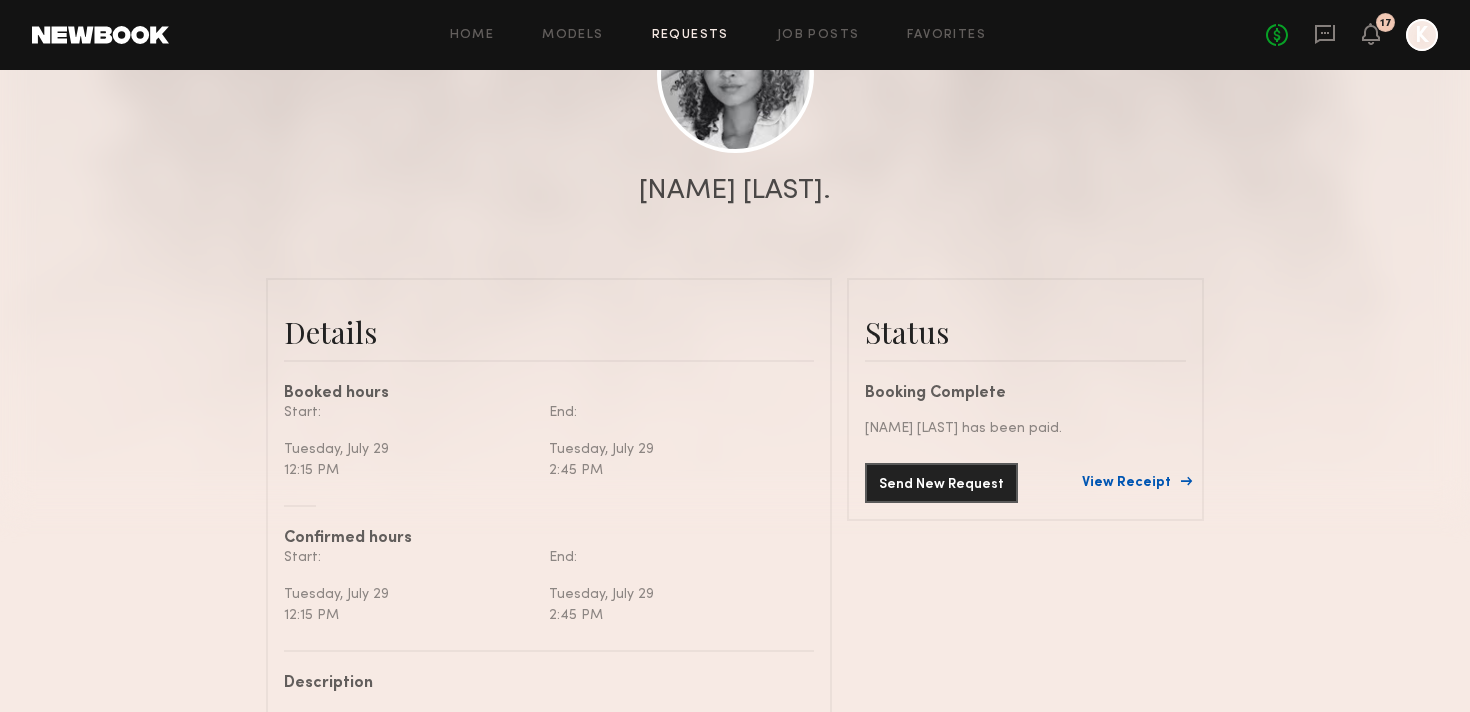 scroll, scrollTop: 7408, scrollLeft: 0, axis: vertical 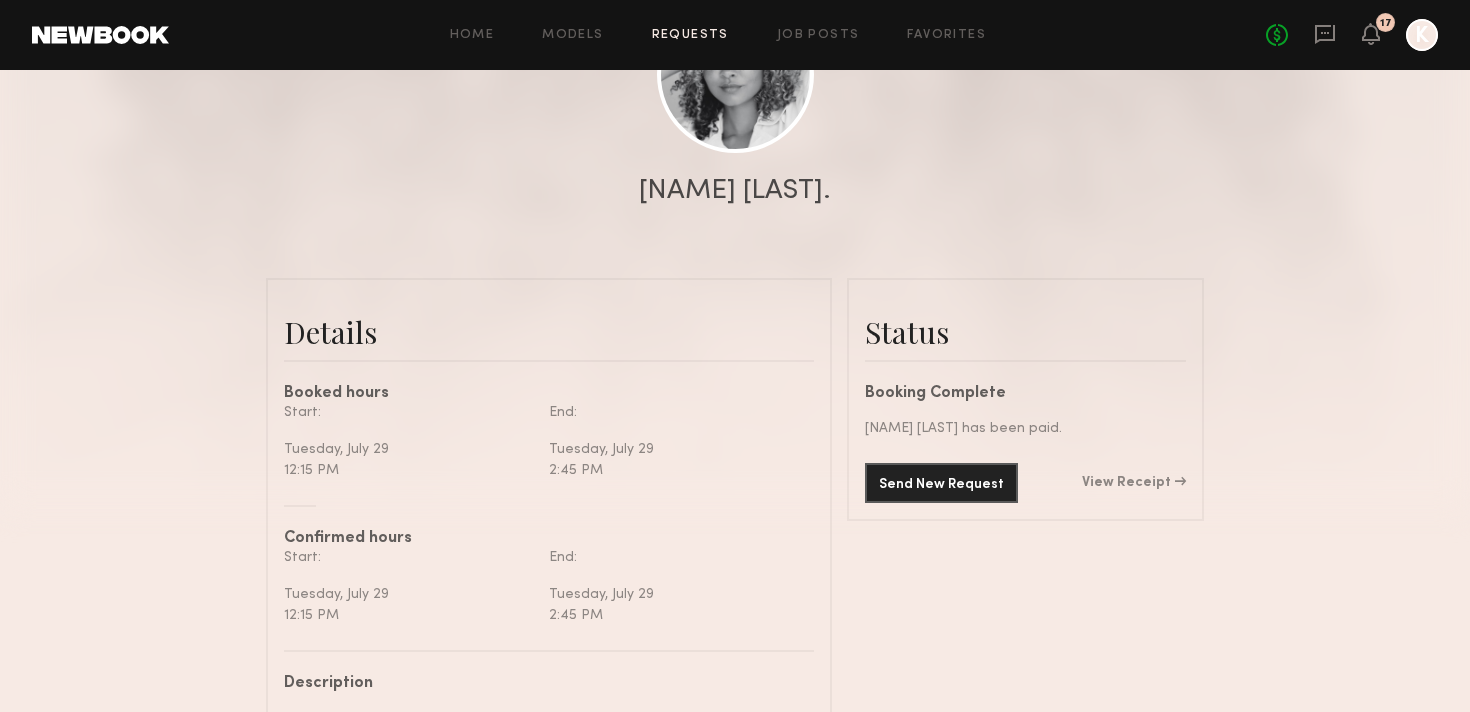 click on "Send New Request  View Receipt" 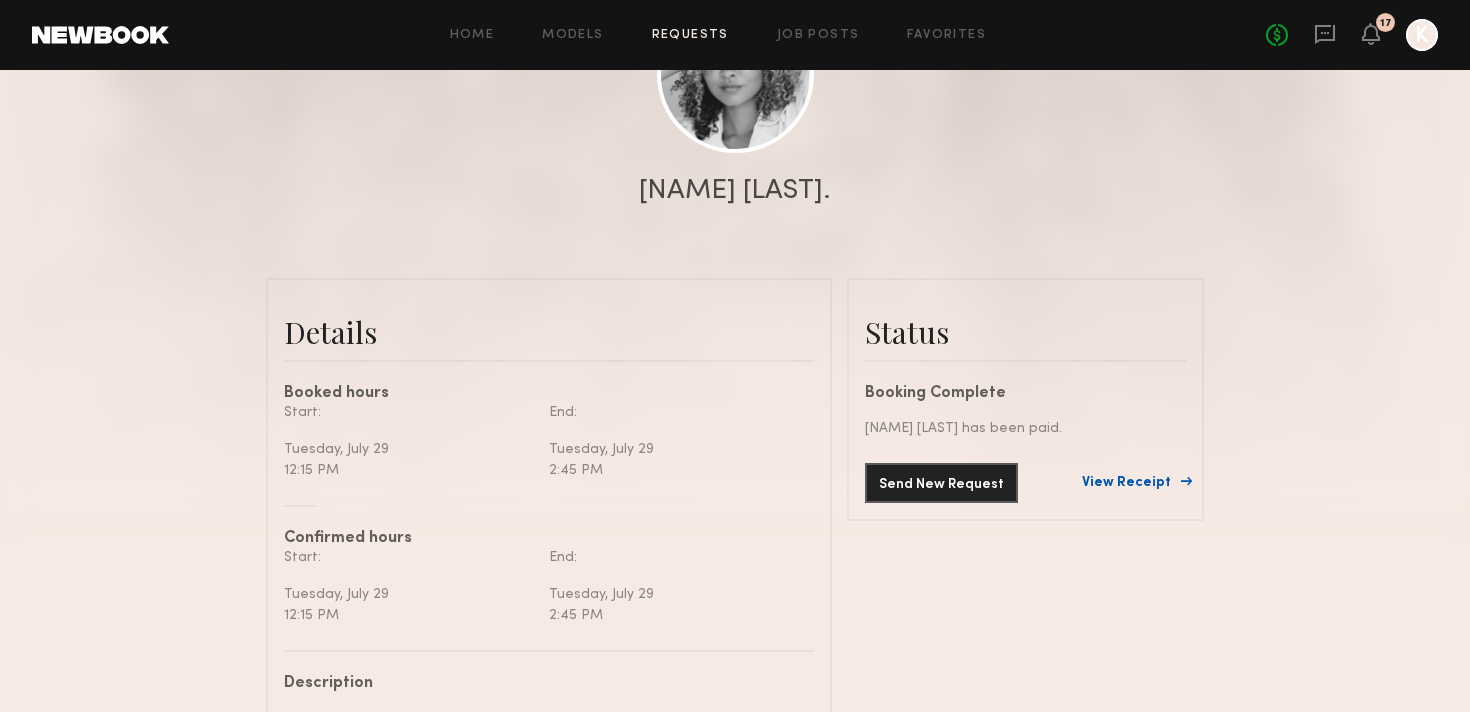 click on "View Receipt" 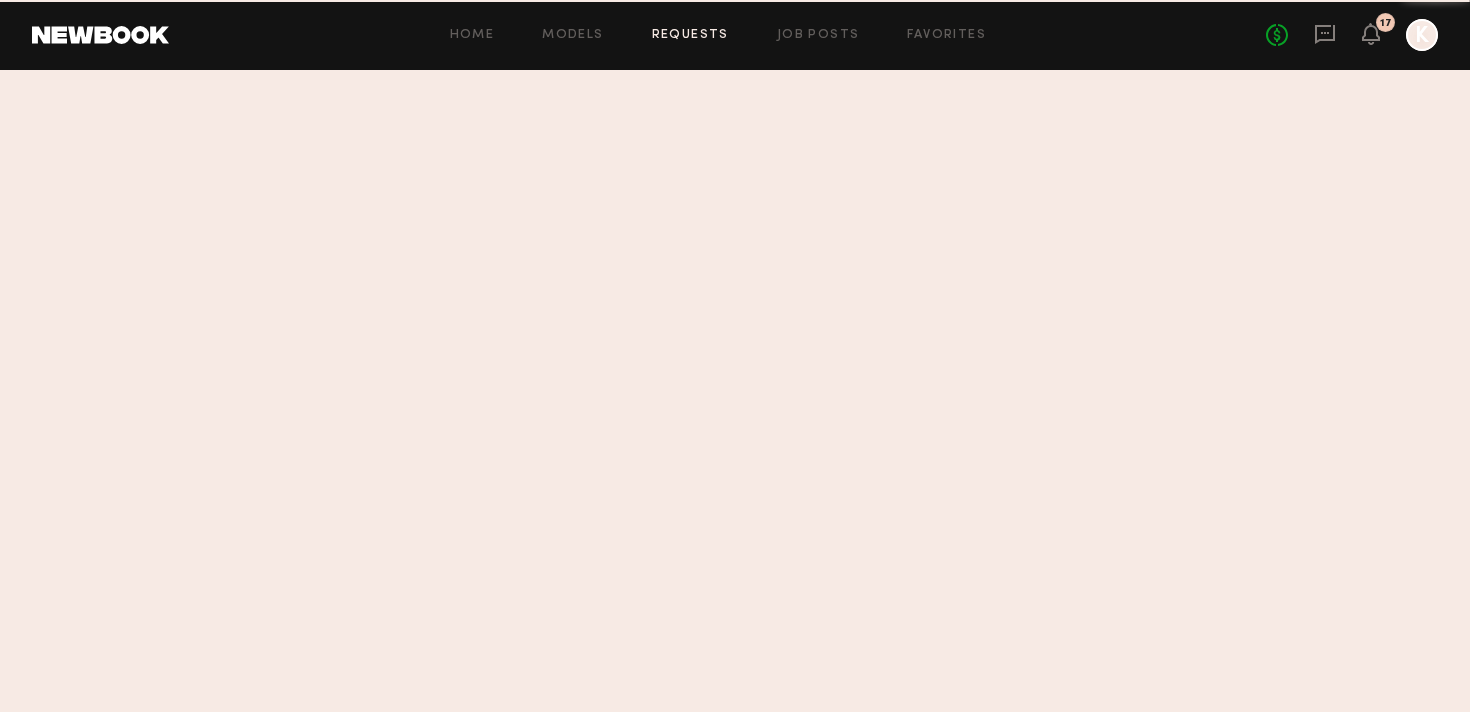 scroll, scrollTop: 0, scrollLeft: 0, axis: both 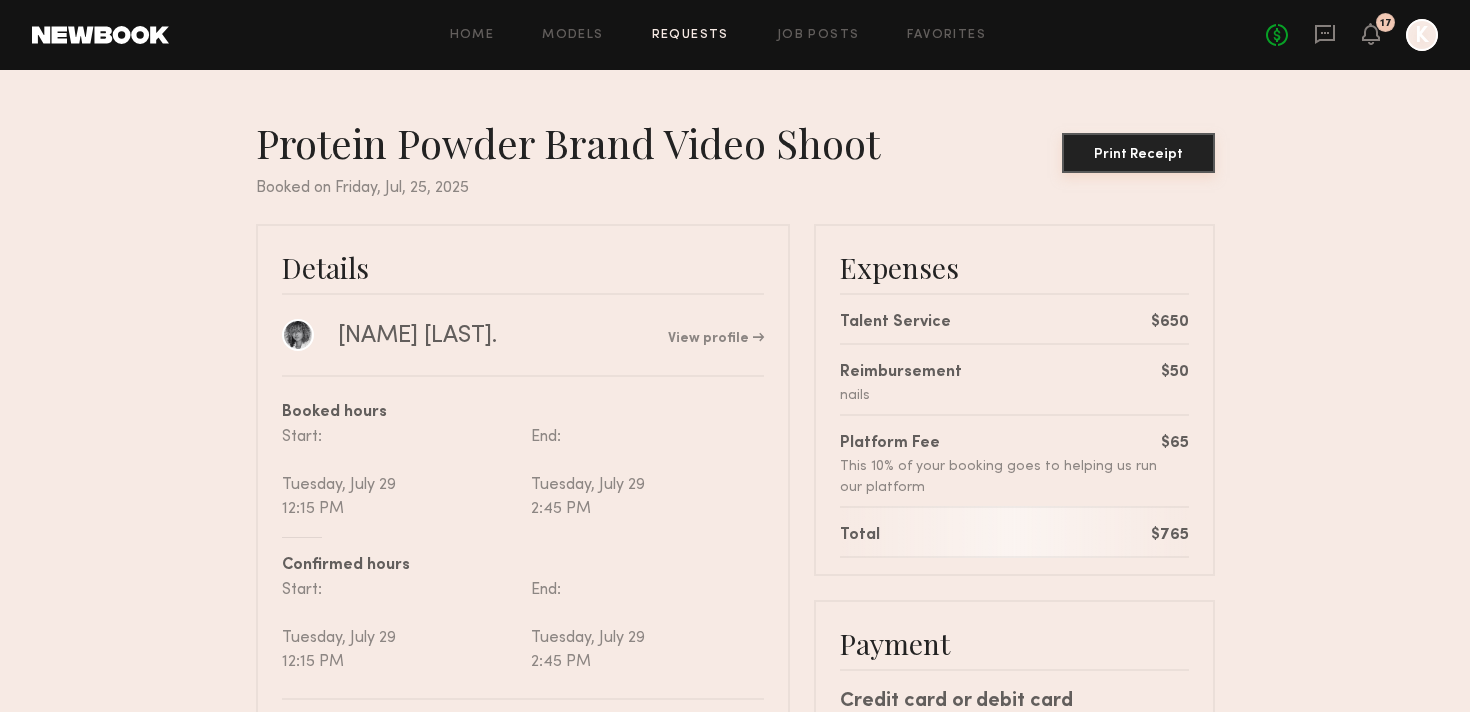 click on "Print Receipt" 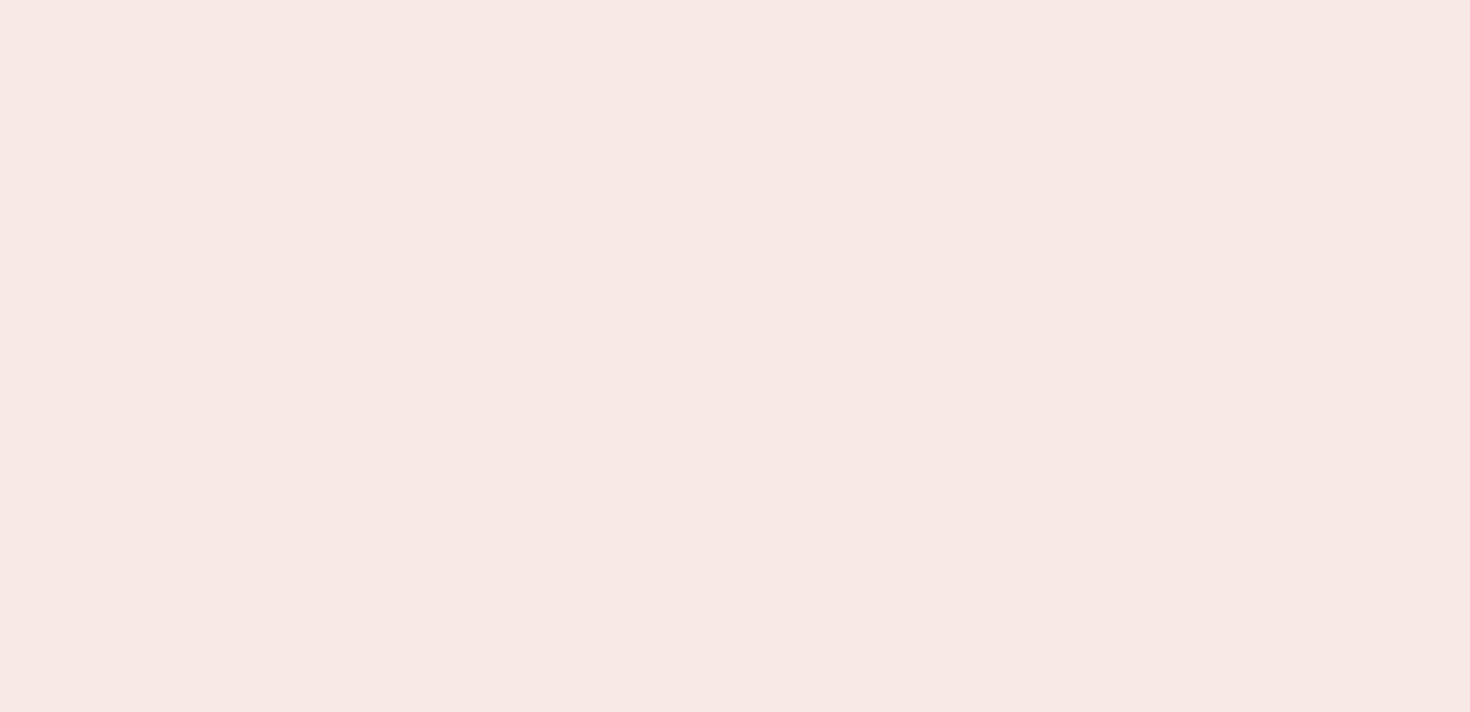 scroll, scrollTop: 0, scrollLeft: 0, axis: both 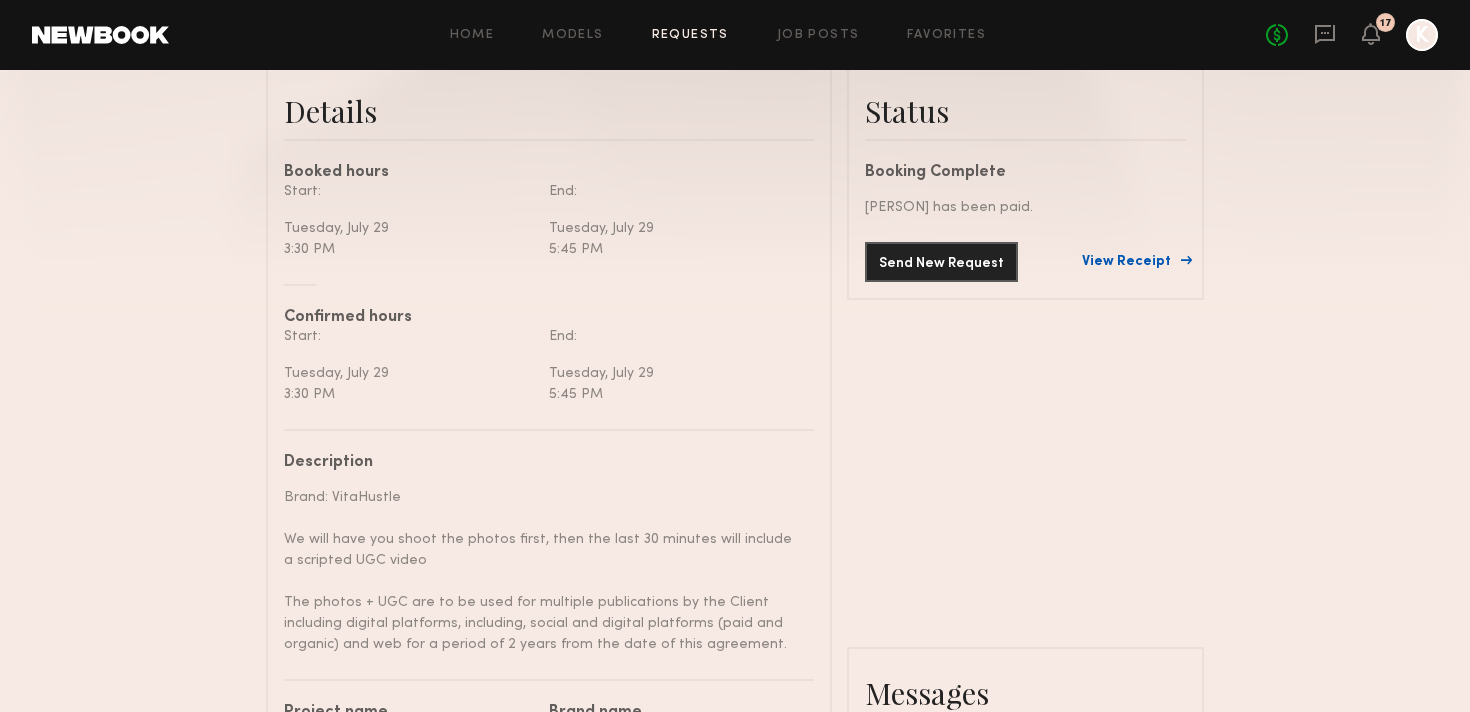 click on "View Receipt" 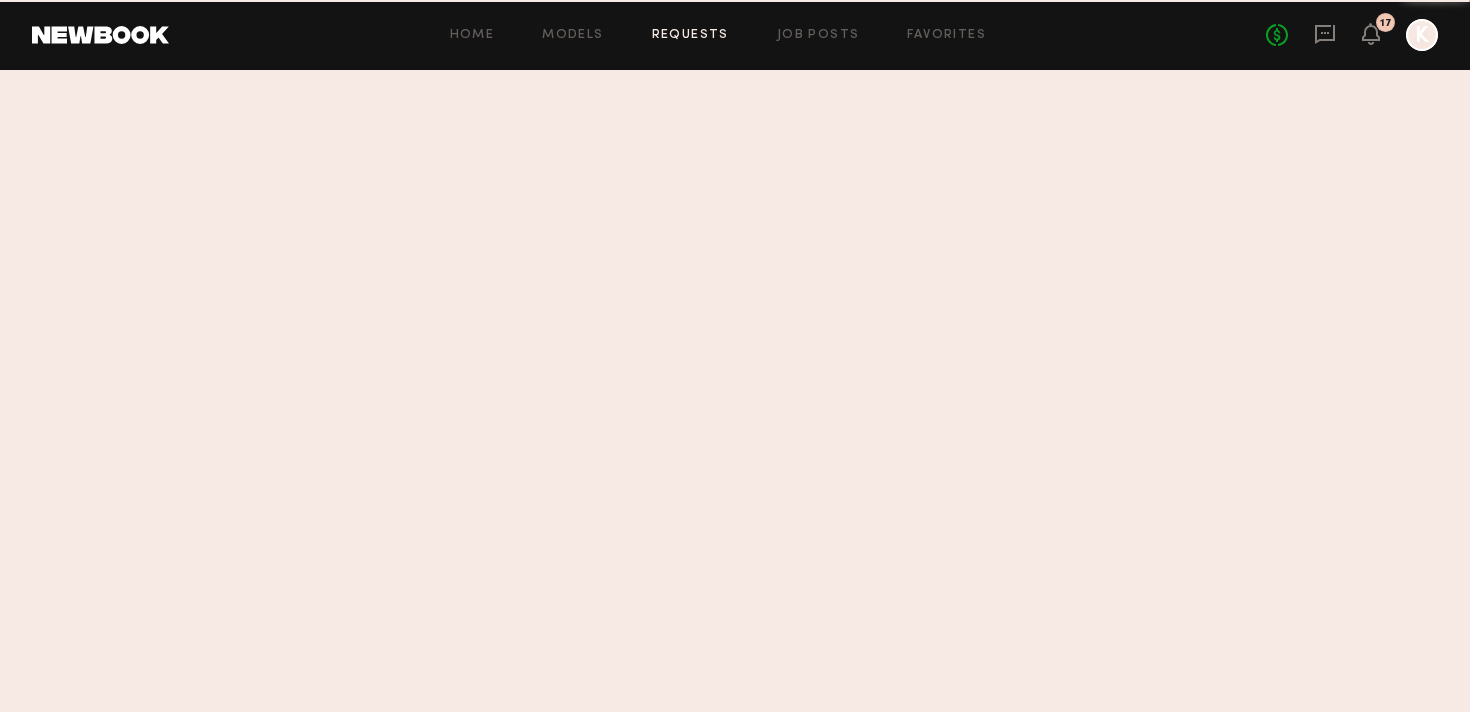 scroll, scrollTop: 0, scrollLeft: 0, axis: both 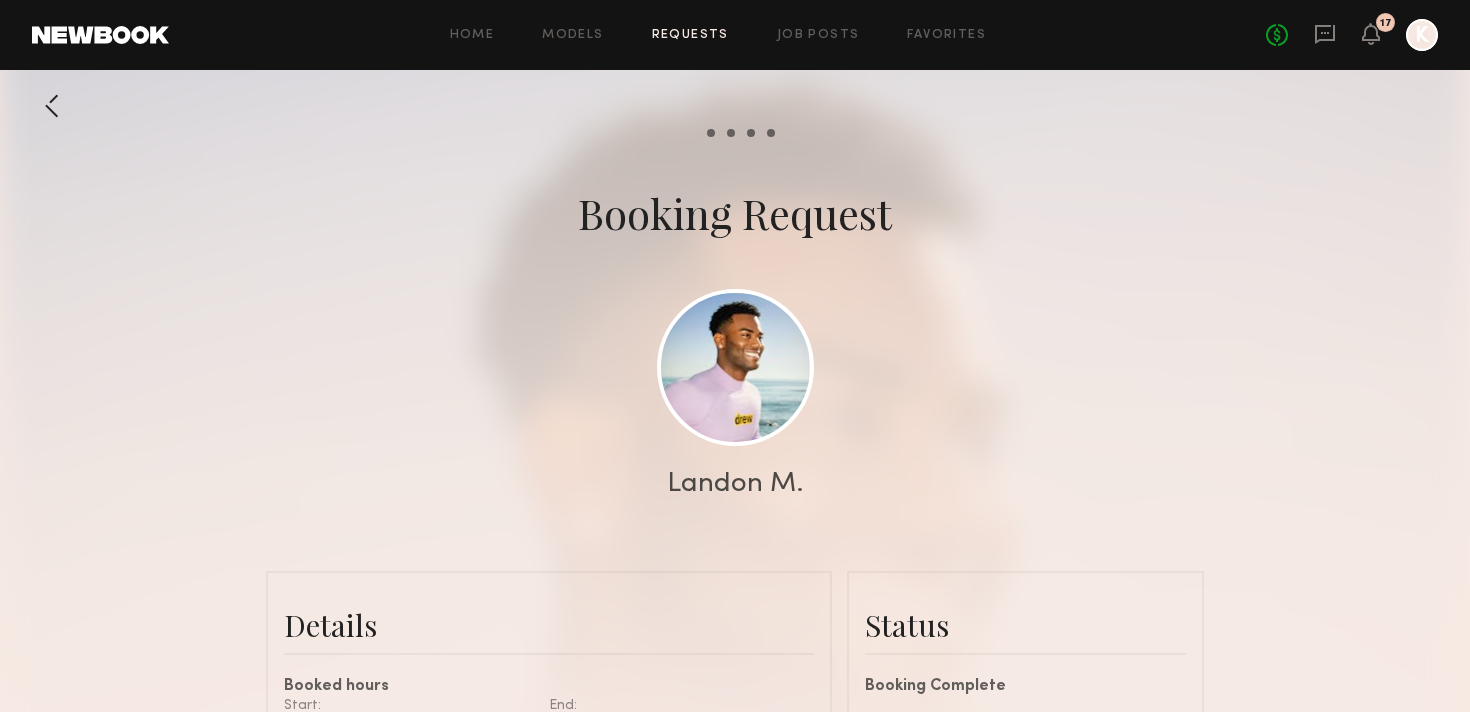 click on "Send request   Model response   Review hours worked   Pay model  Booking Request  [FIRST] [LAST]   Details   Booked hours  Start: Tuesday, [DATE] 1:30 PM End: Tuesday, [DATE] 3:30 PM  Confirmed hours  Start: Tuesday, [DATE] 1:30 PM End: Tuesday, [DATE] 3:30 PM  Description   Brand: VitaHustle
The photos will be used by the Client including digital platforms, including, social and digital platforms (paid and organic) and web for a period of 2 years from the date of this agreement.   Project name   Protein Powder Brand Video Shoot   Brand name      Total Rate  $500 Hair & Makeup Edit save cancel N/A Saving... Wardrobe Detail Edit save cancel N/A Saving... Terms/Usage  The photos are to be used for multiple publications by the Client including digital platforms, including, social and digital platforms (paid and organic) and web for a period of 2 years from the date of this agreement.  Conflict  N/A   Location   [NUMBER] [STREET], [CITY], [STATE] [POSTAL_CODE], USA
← Move left → Move right ↑ Move up ↓ + - K" 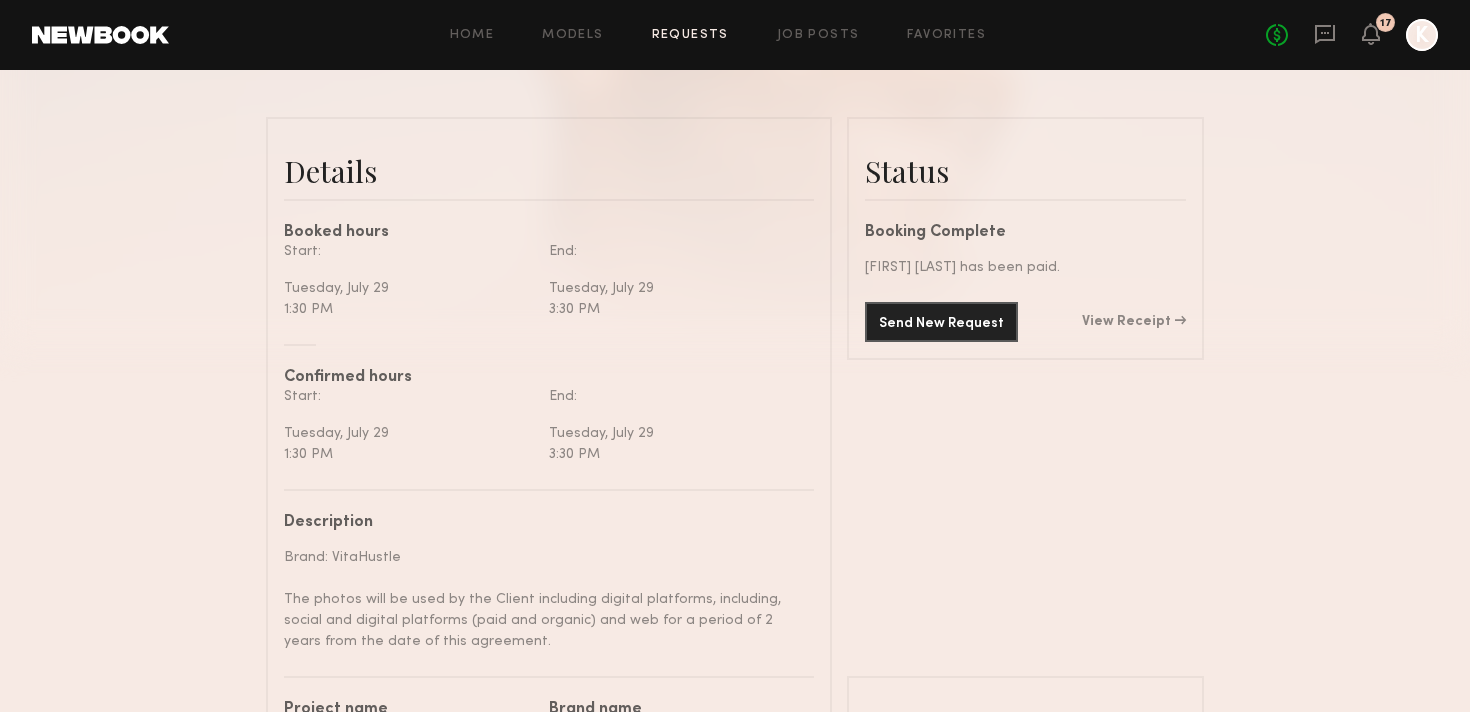 scroll, scrollTop: 7895, scrollLeft: 0, axis: vertical 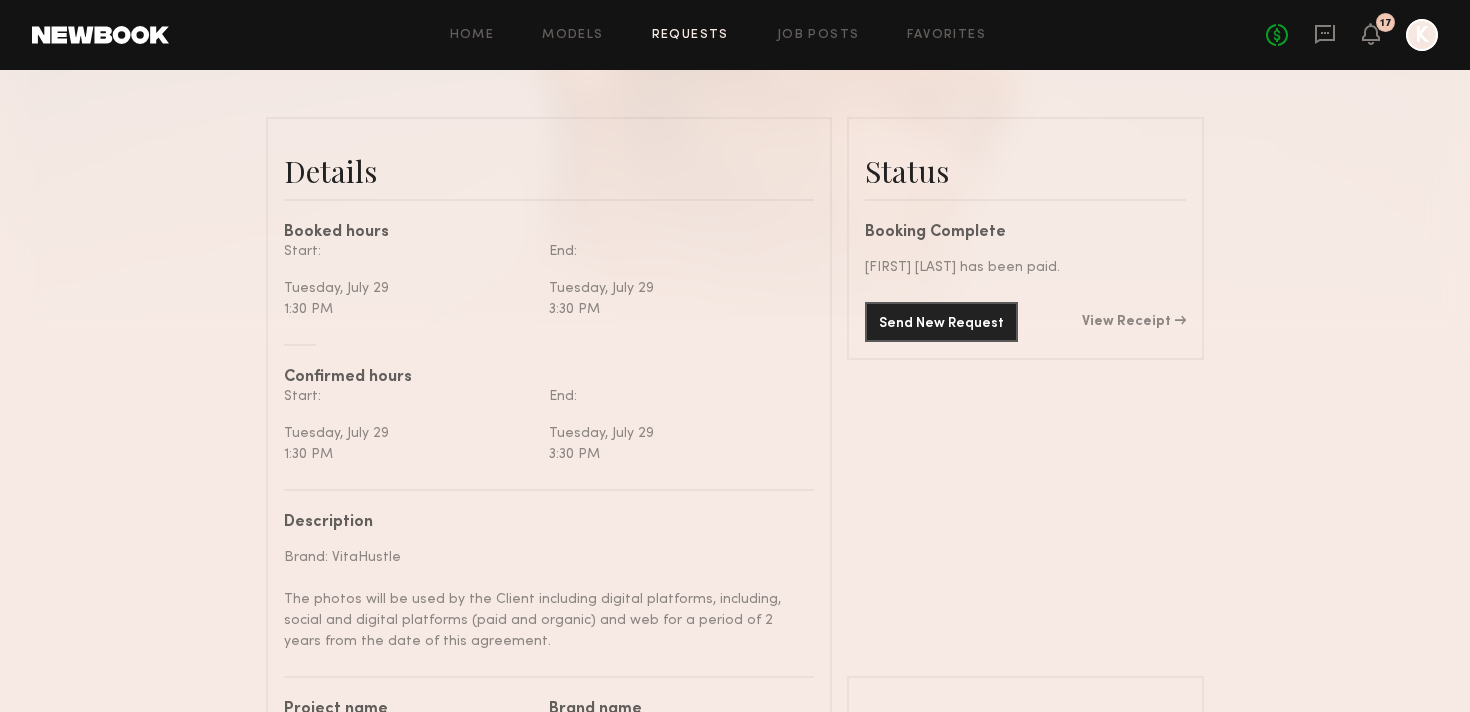 click on "Send New Request  View Receipt" 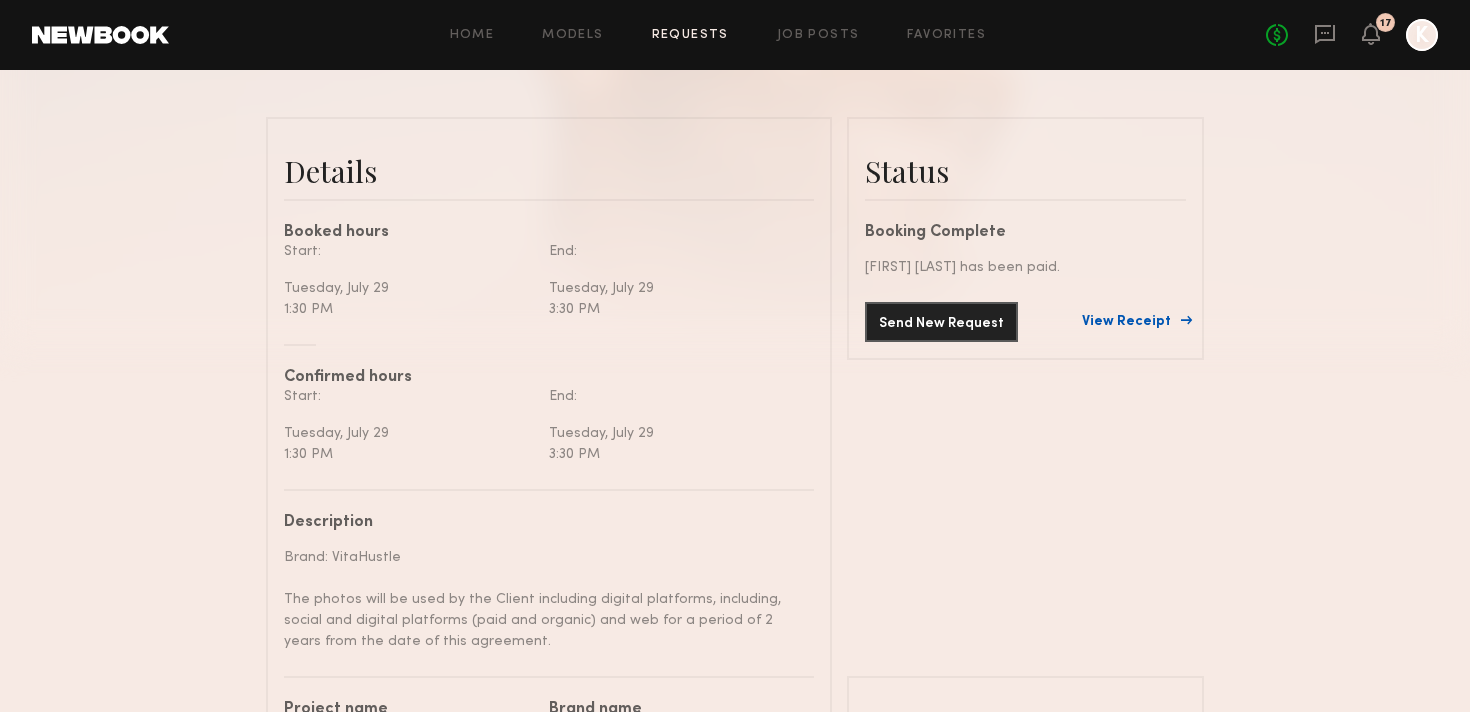 click on "View Receipt" 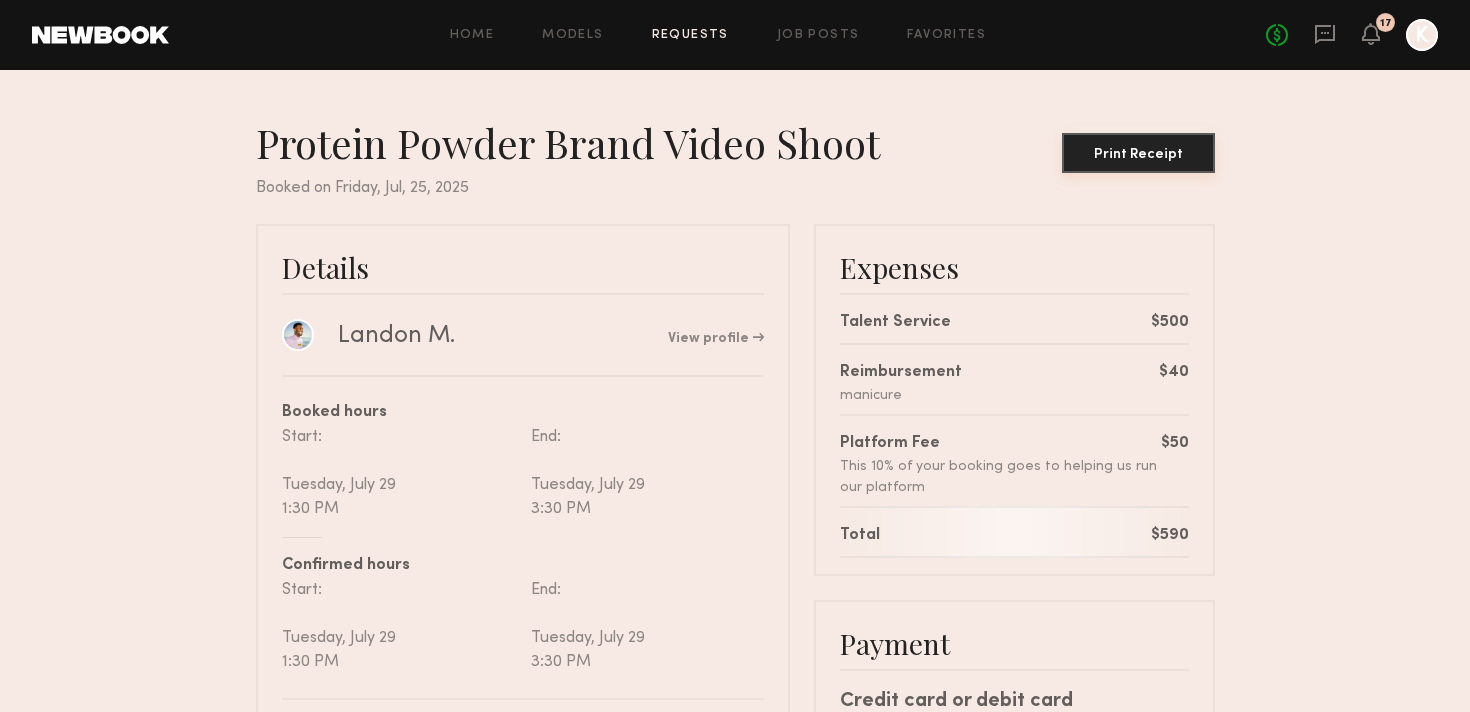 click on "Print Receipt" 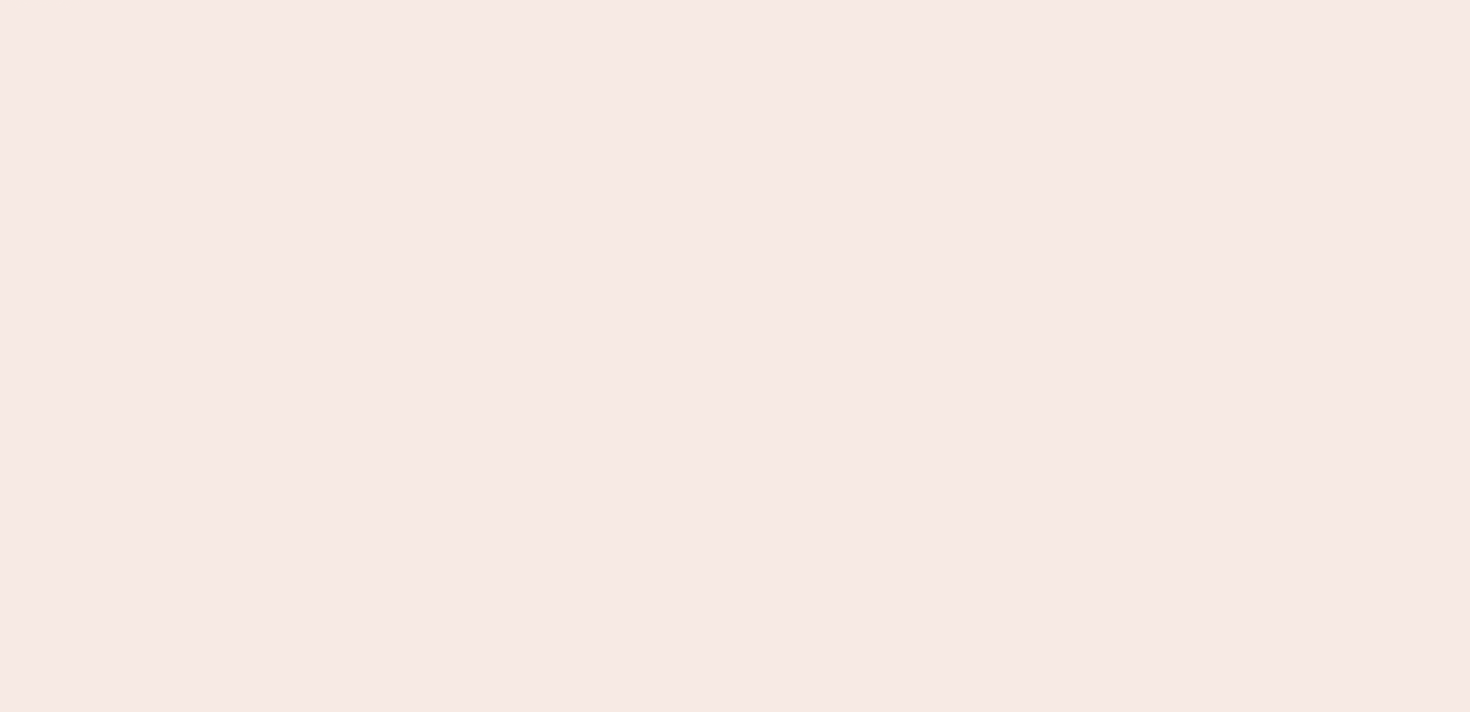 scroll, scrollTop: 0, scrollLeft: 0, axis: both 